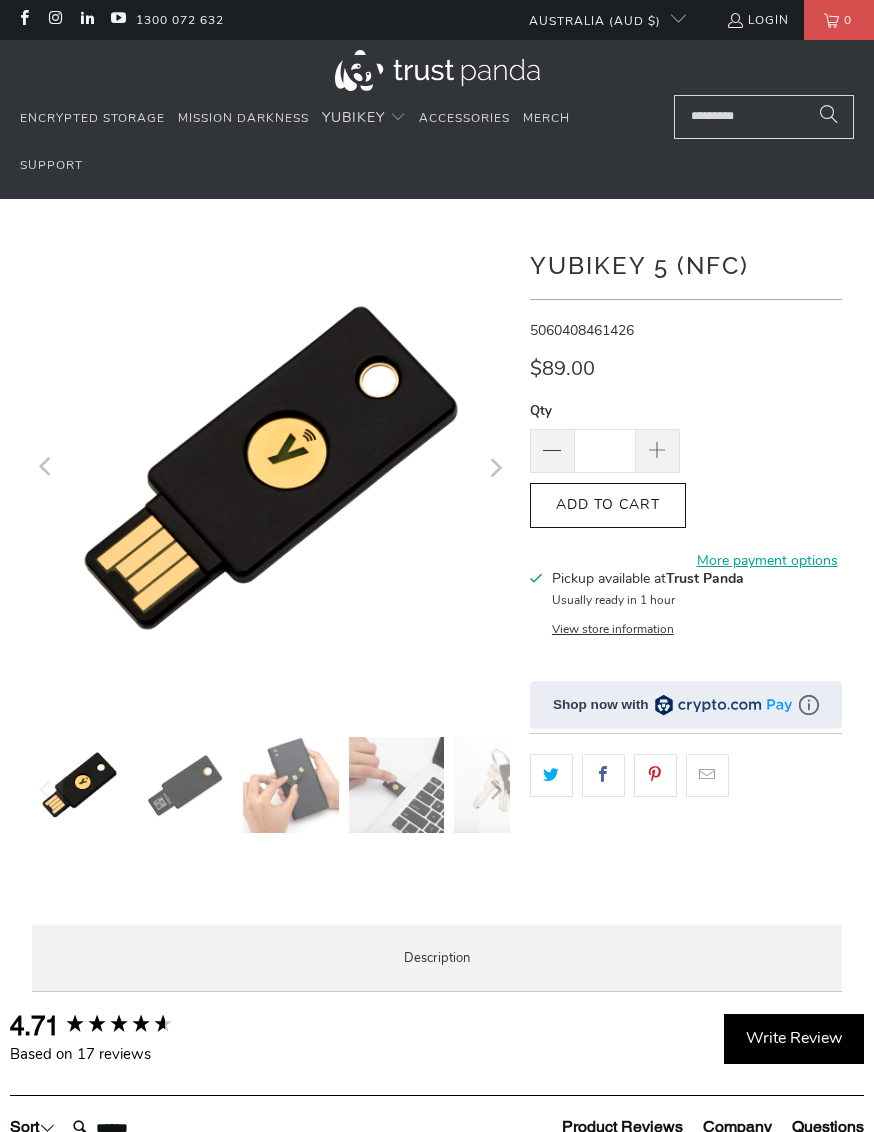 scroll, scrollTop: 0, scrollLeft: 0, axis: both 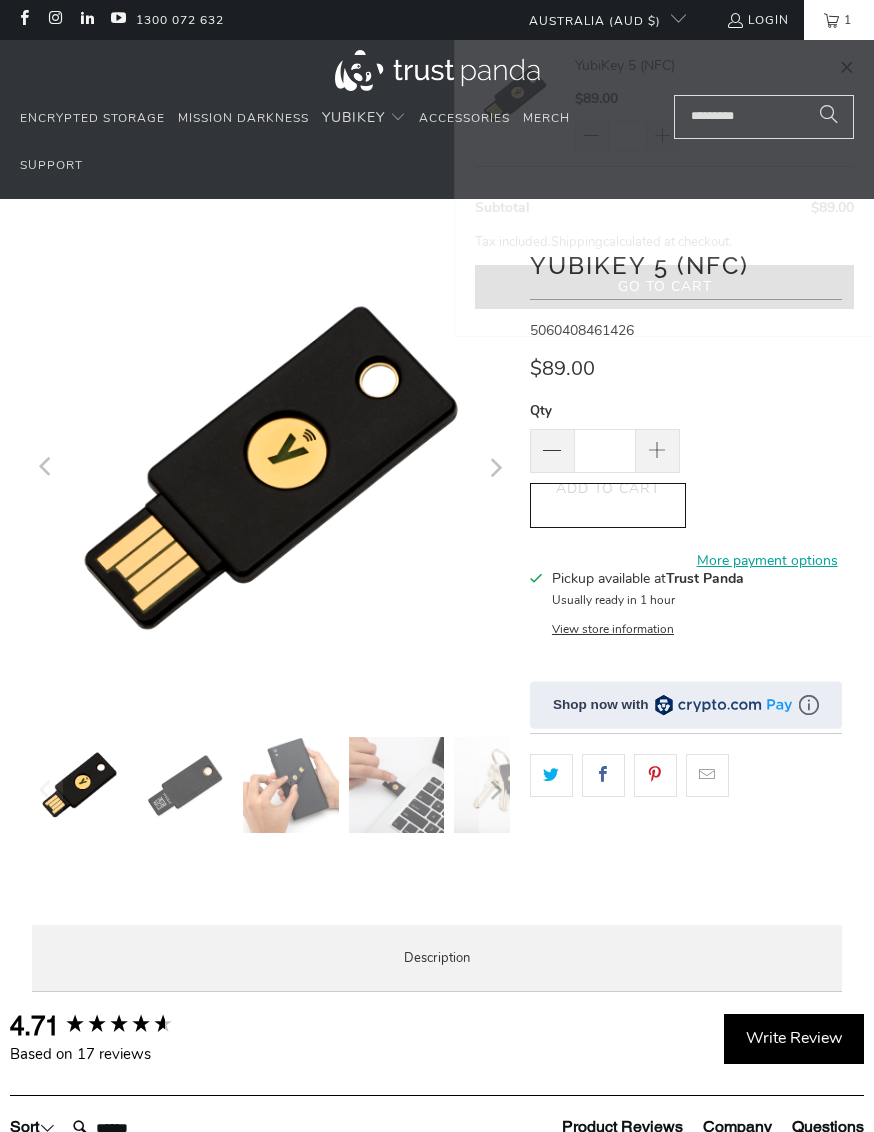 click on "Go to cart" at bounding box center [664, 287] 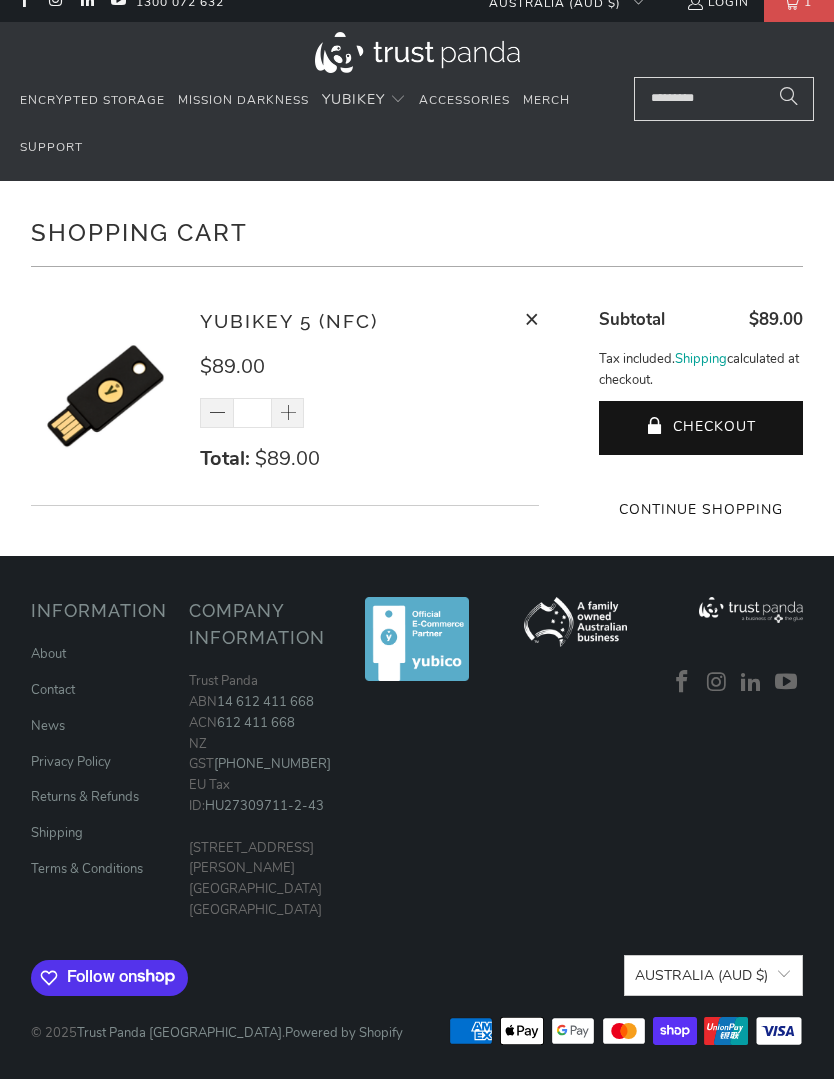 scroll, scrollTop: 46, scrollLeft: 0, axis: vertical 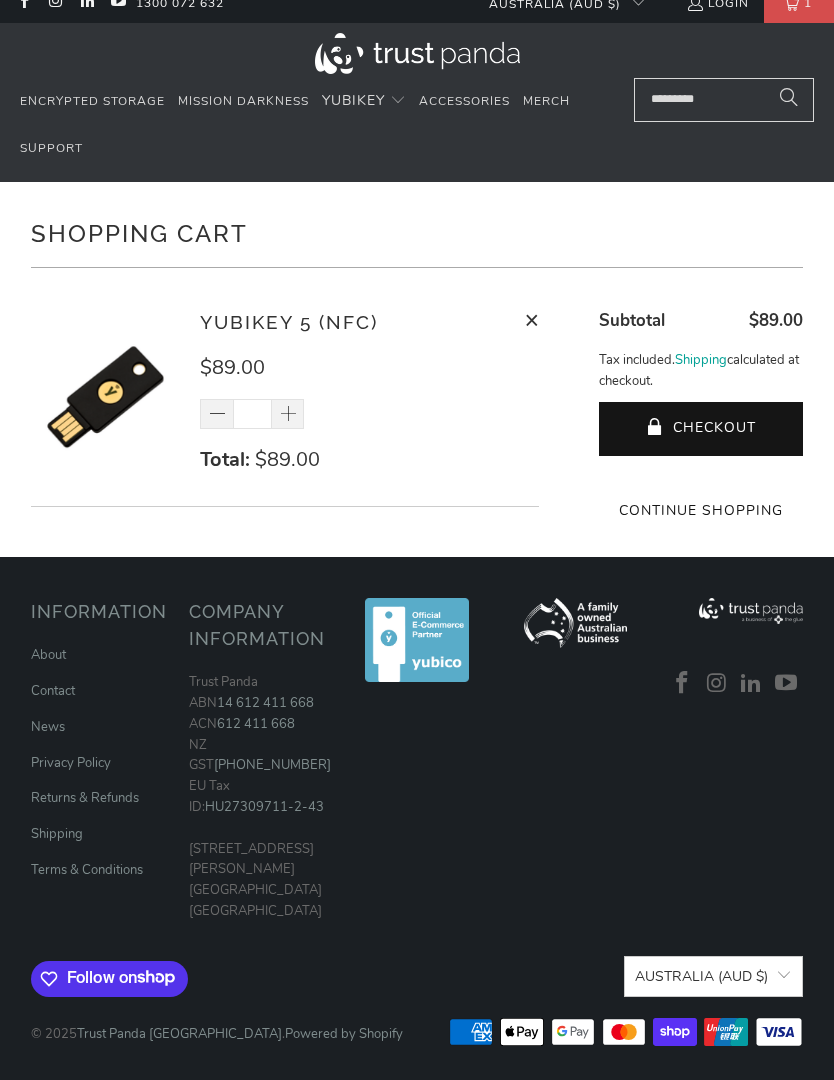 click on "Shipping" at bounding box center (57, 834) 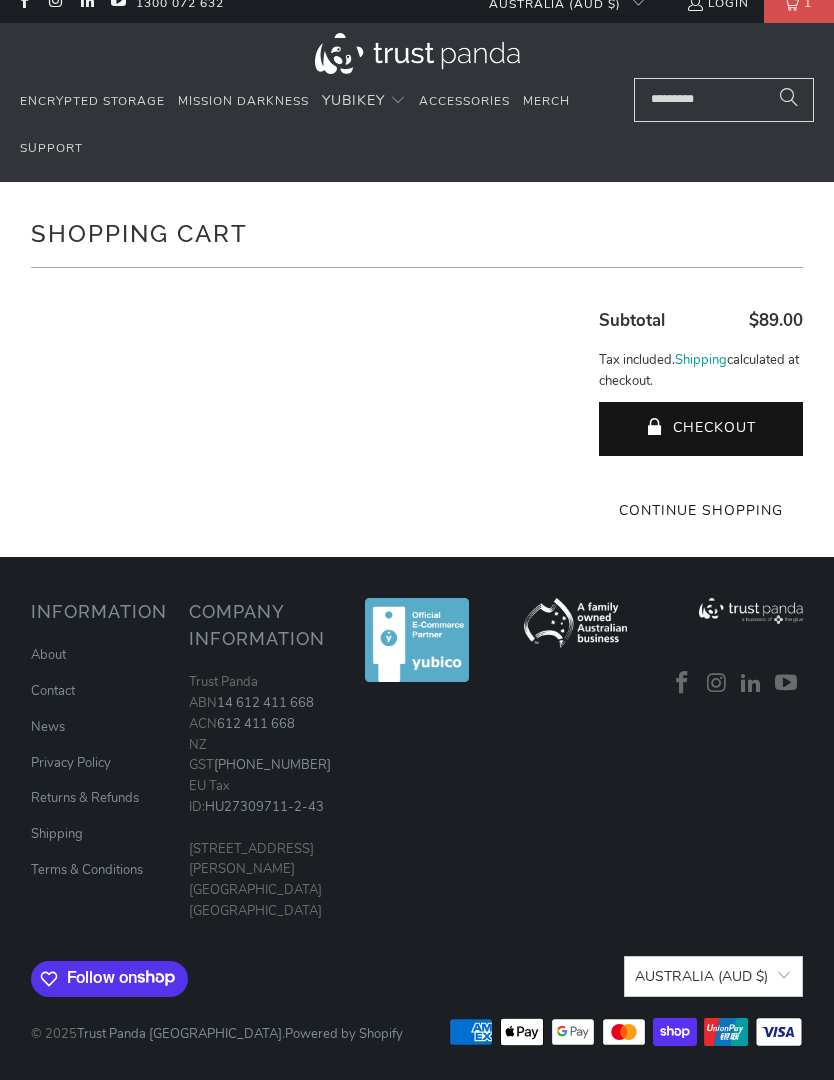 scroll, scrollTop: 133, scrollLeft: 0, axis: vertical 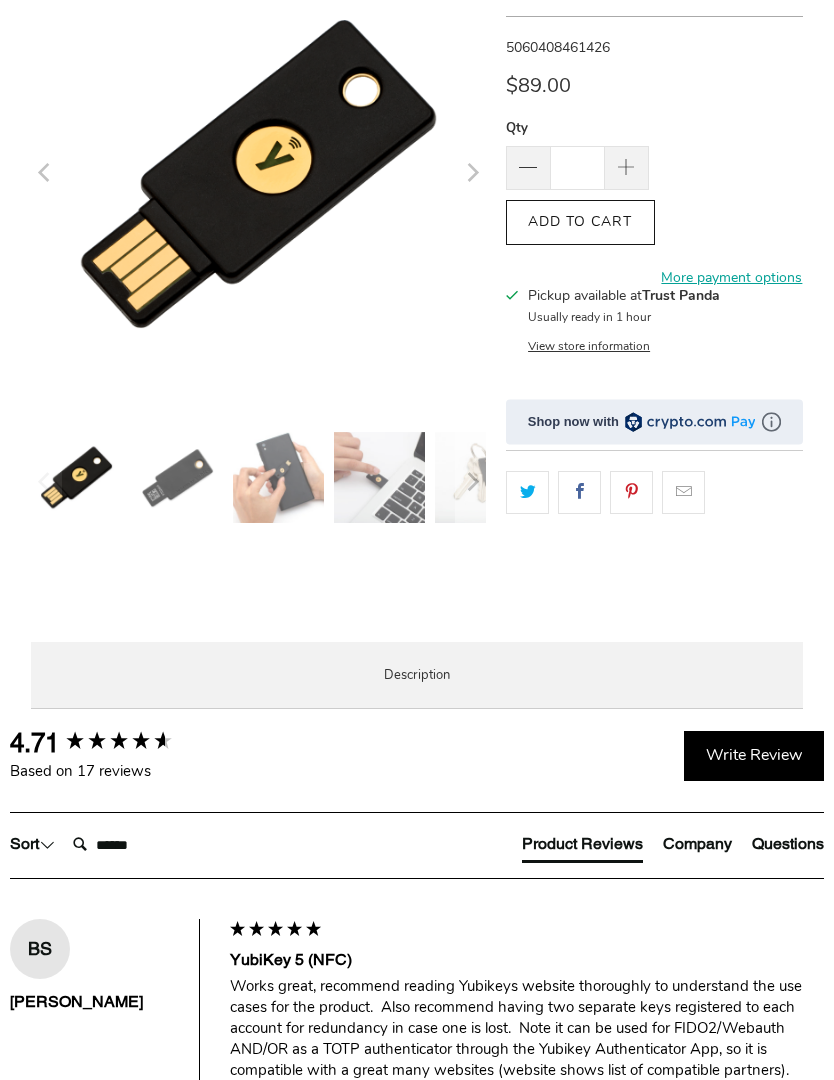 click on "Specifications" at bounding box center [0, 0] 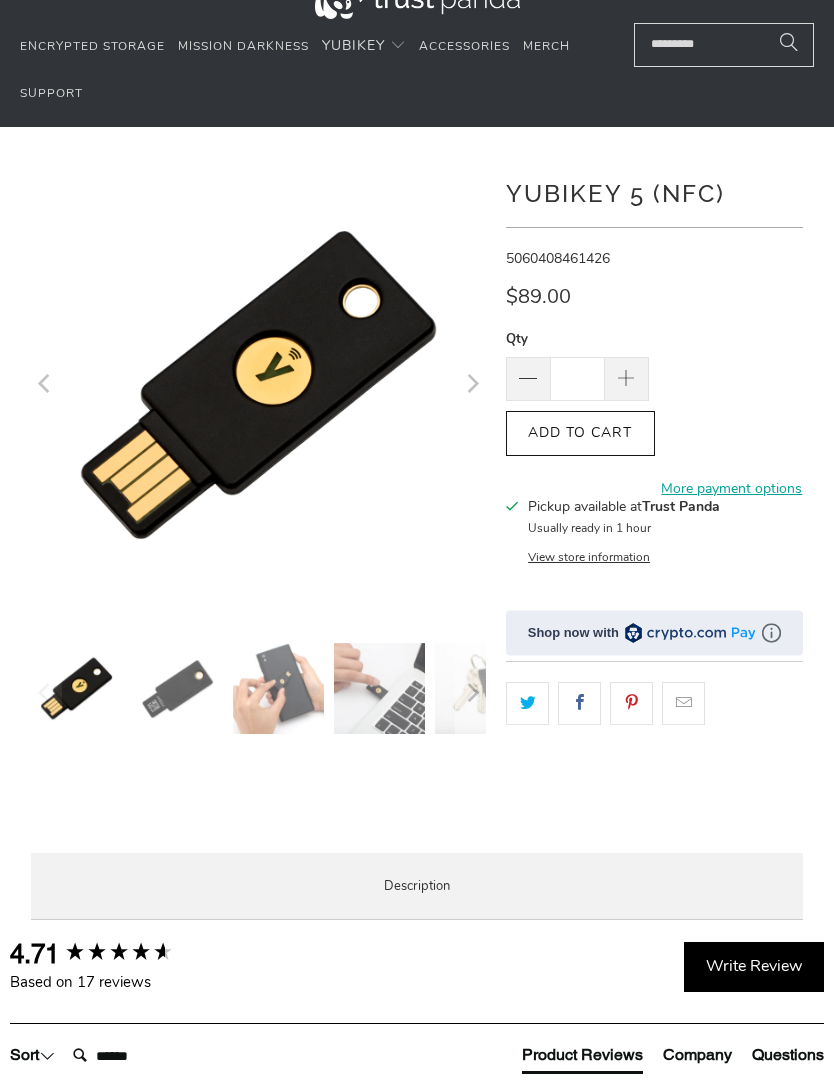 scroll, scrollTop: 0, scrollLeft: 0, axis: both 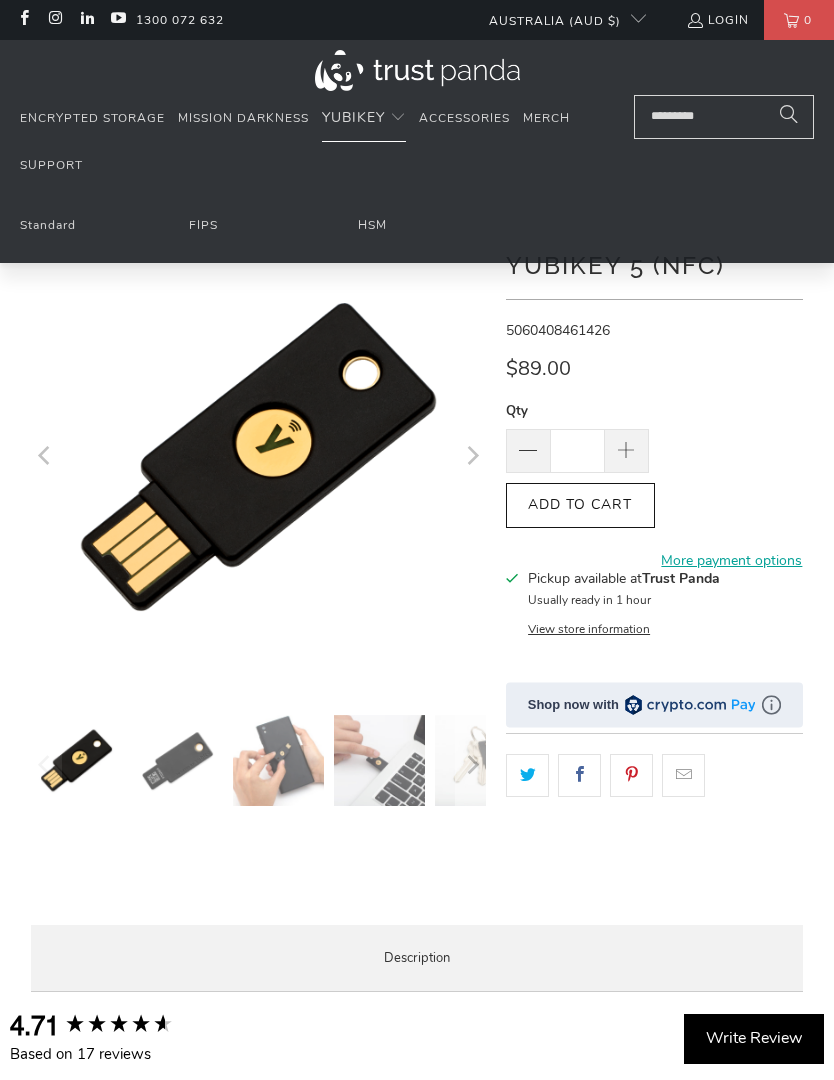 click on "HSM" at bounding box center [372, 225] 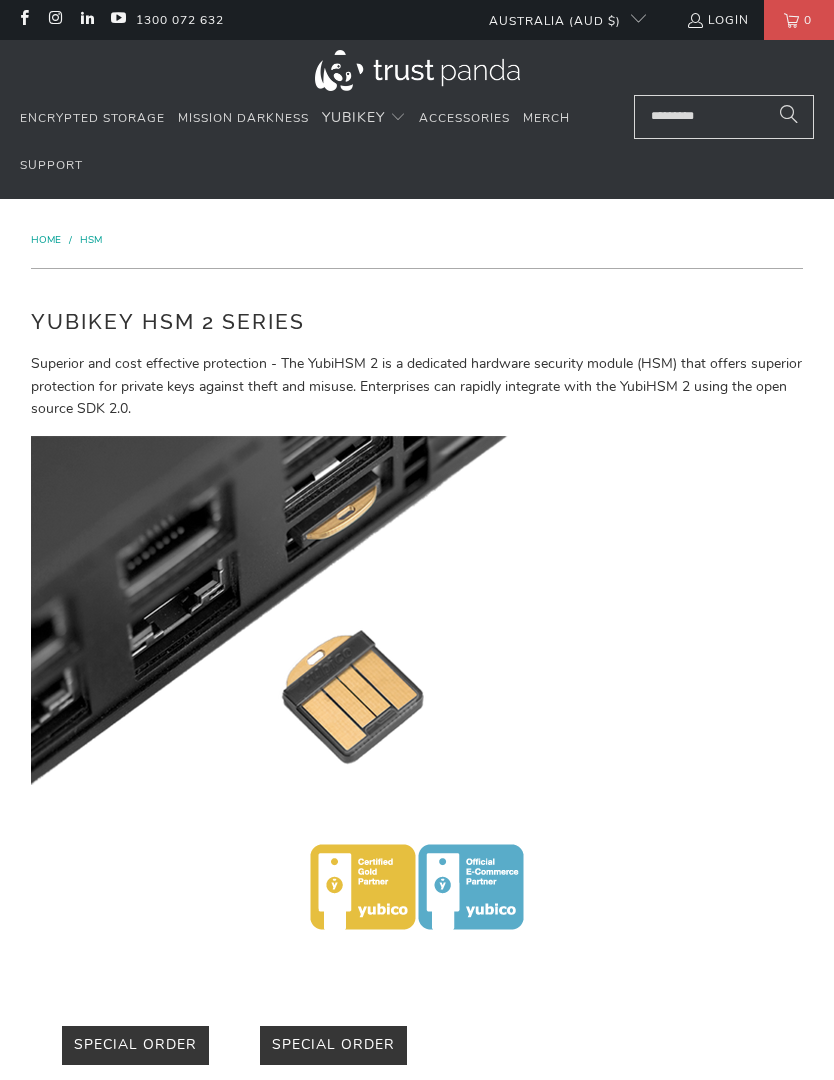 scroll, scrollTop: 0, scrollLeft: 0, axis: both 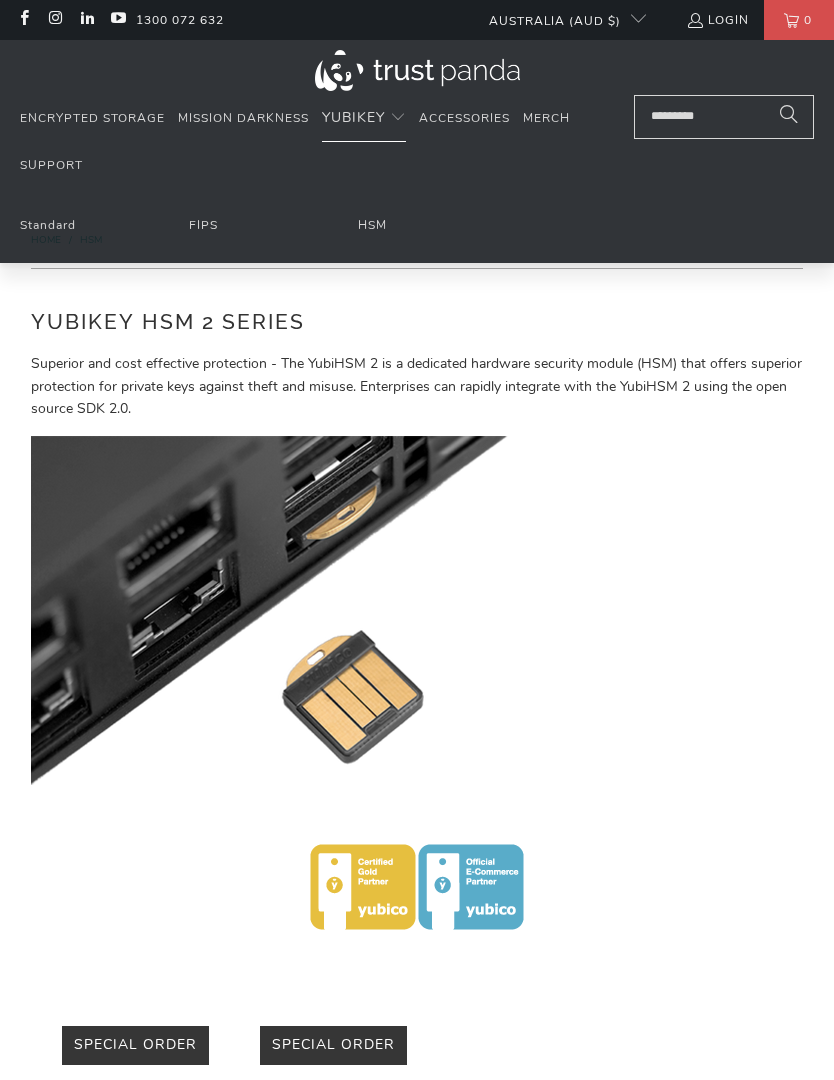 click on "FIPS" at bounding box center [203, 225] 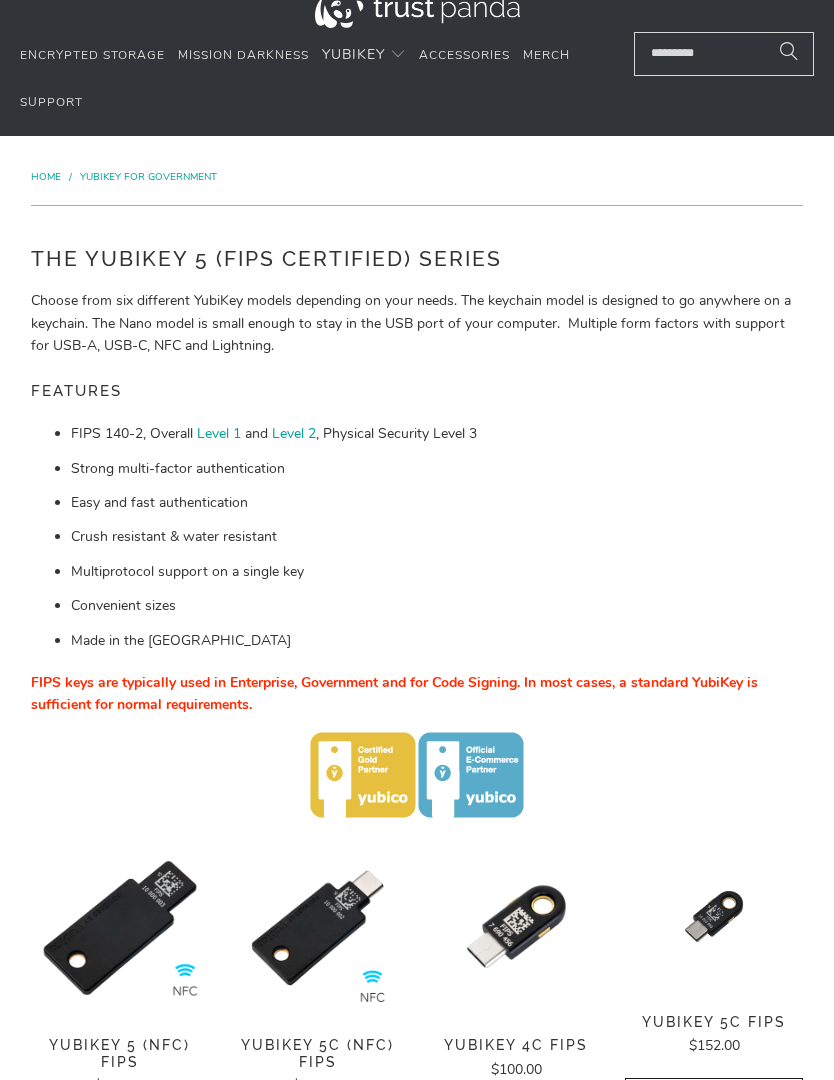 scroll, scrollTop: 62, scrollLeft: 0, axis: vertical 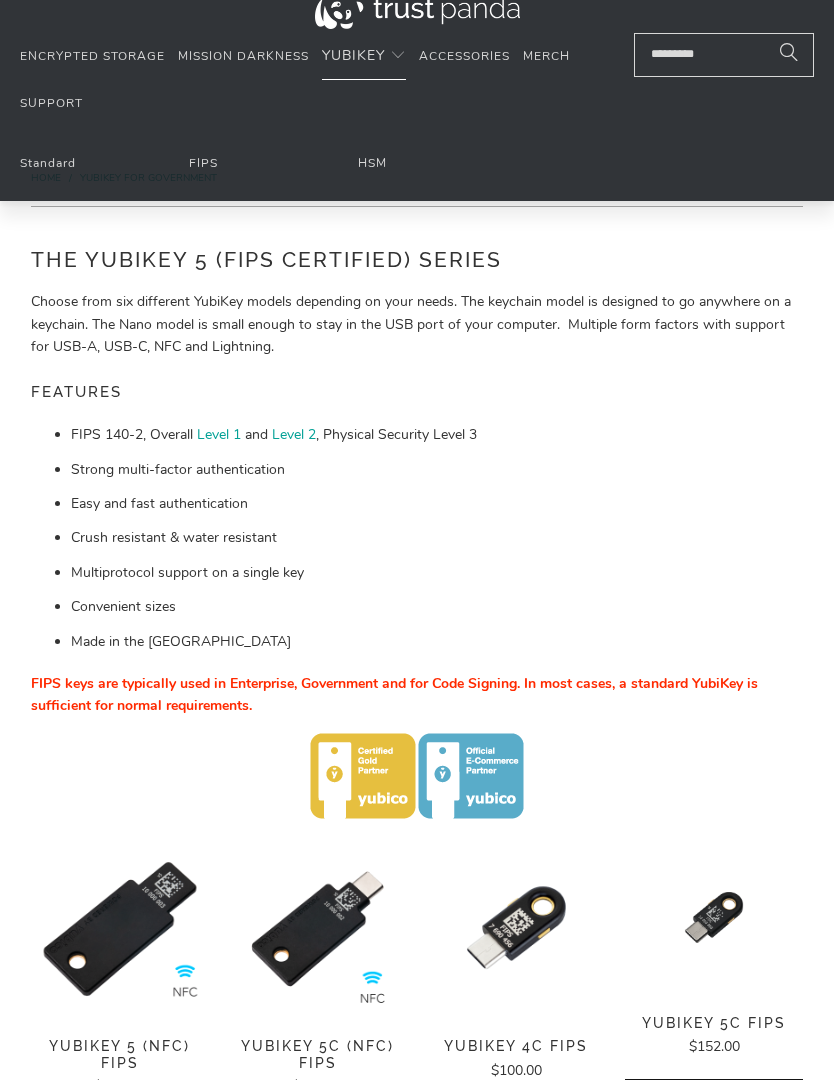 click on "Standard" at bounding box center [48, 163] 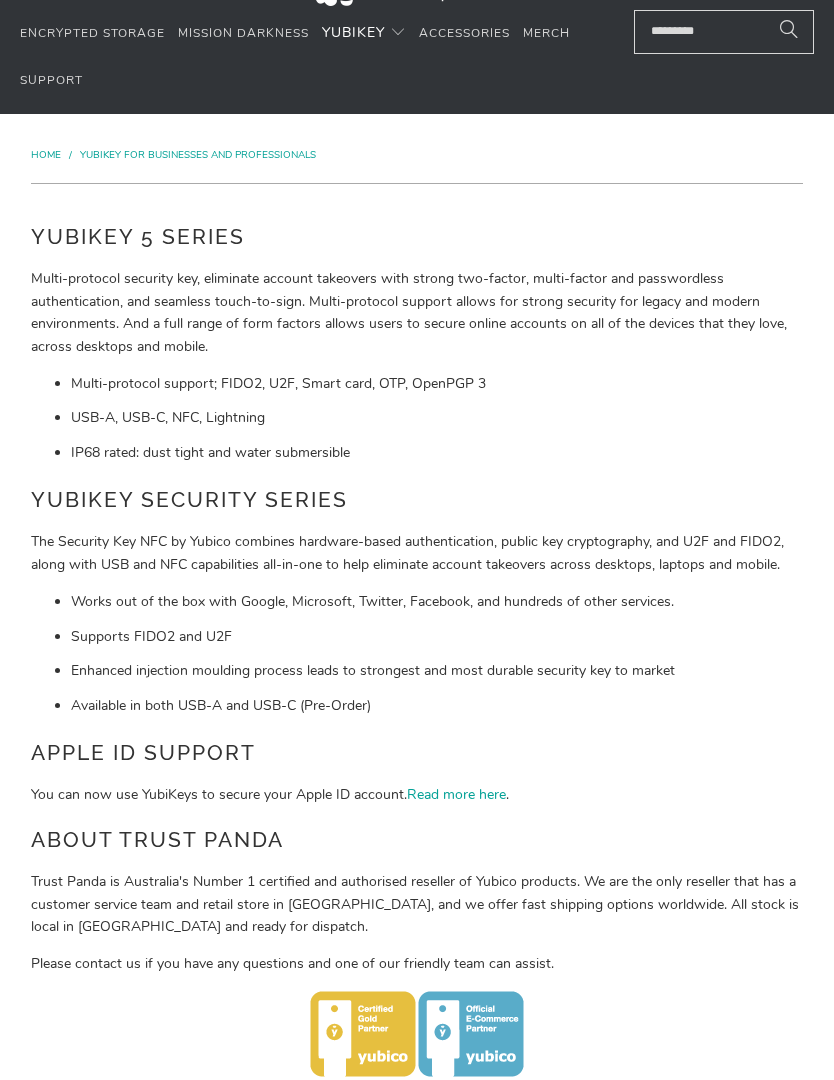 scroll, scrollTop: 84, scrollLeft: 0, axis: vertical 